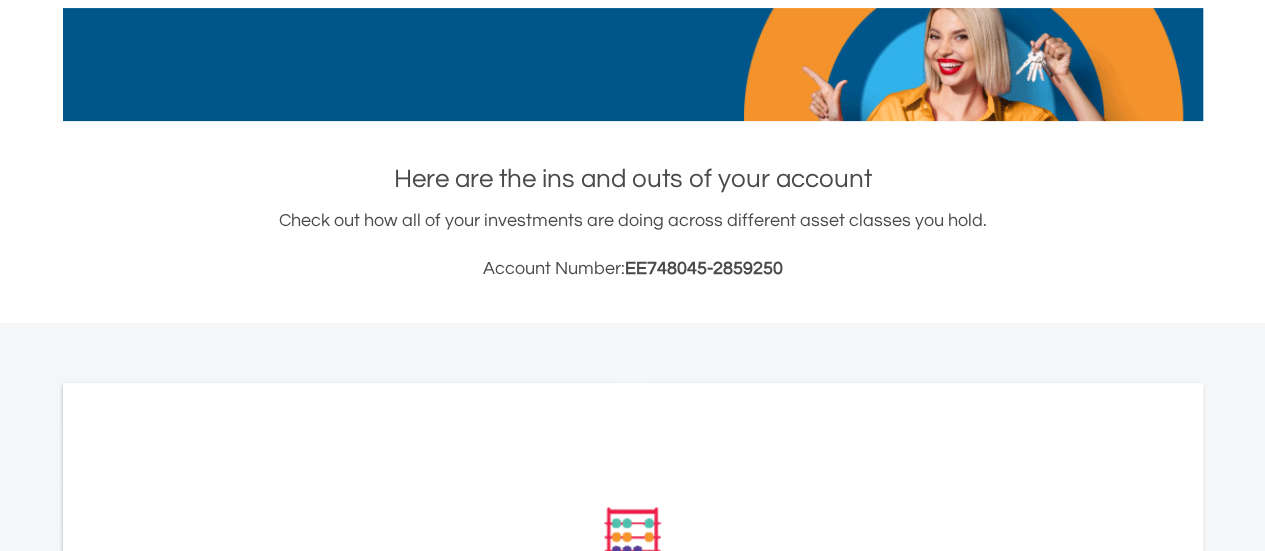 scroll, scrollTop: 300, scrollLeft: 0, axis: vertical 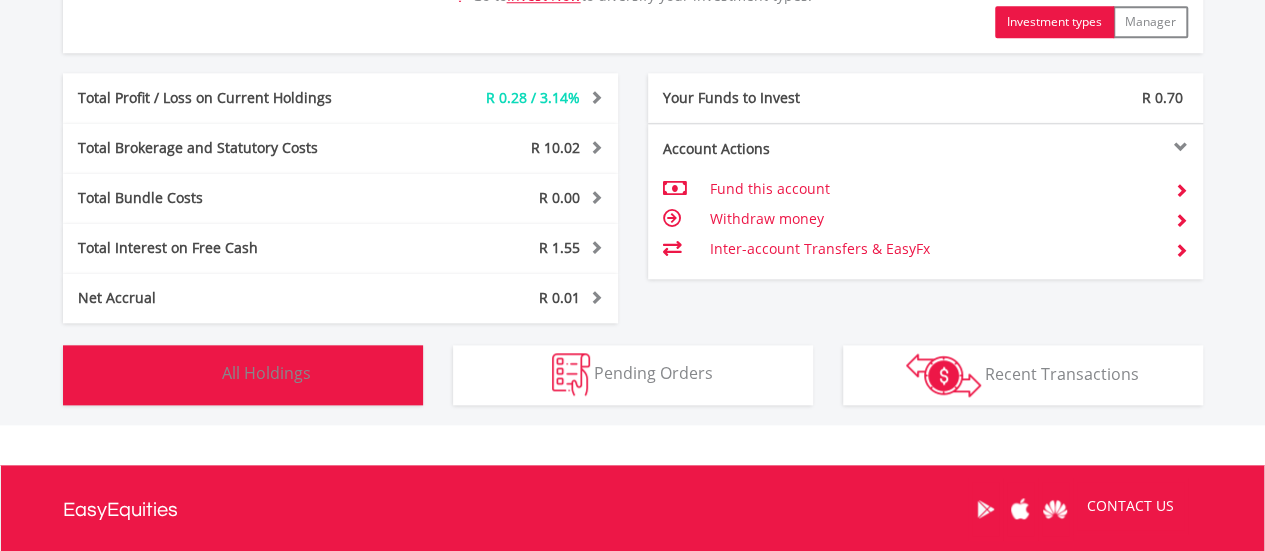 click on "Holdings
All Holdings" at bounding box center (243, 375) 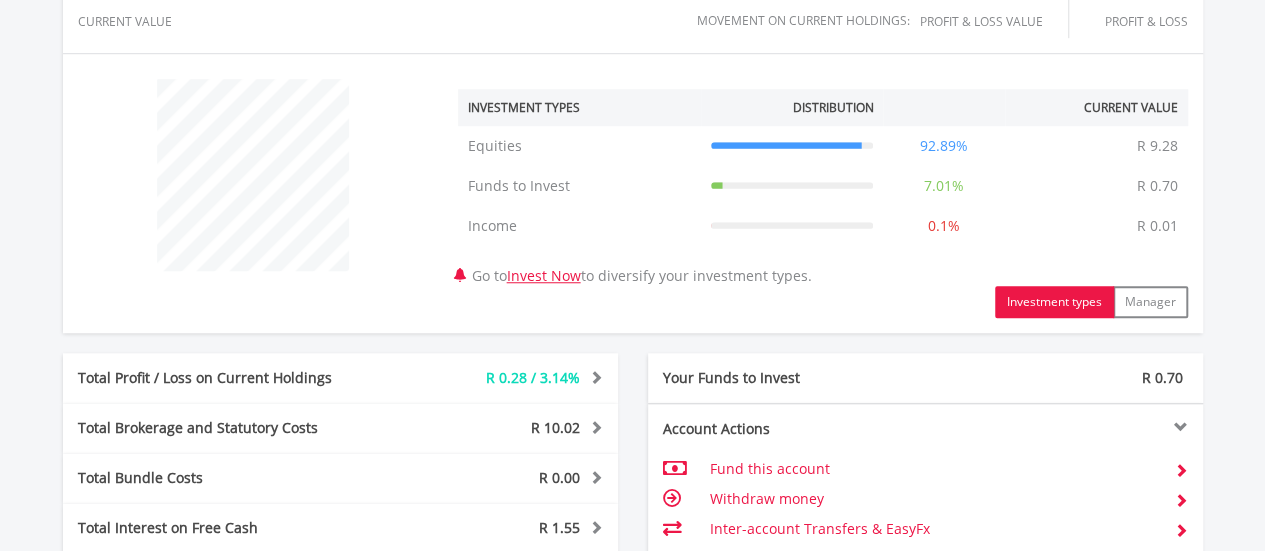scroll, scrollTop: 642, scrollLeft: 0, axis: vertical 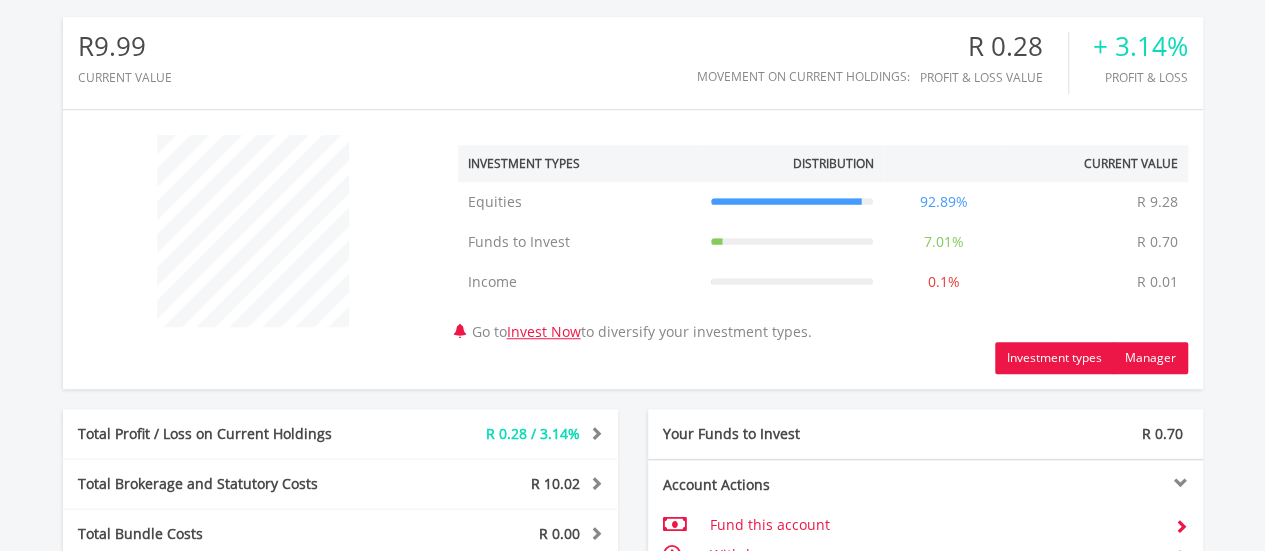 click on "Manager" at bounding box center [1150, 358] 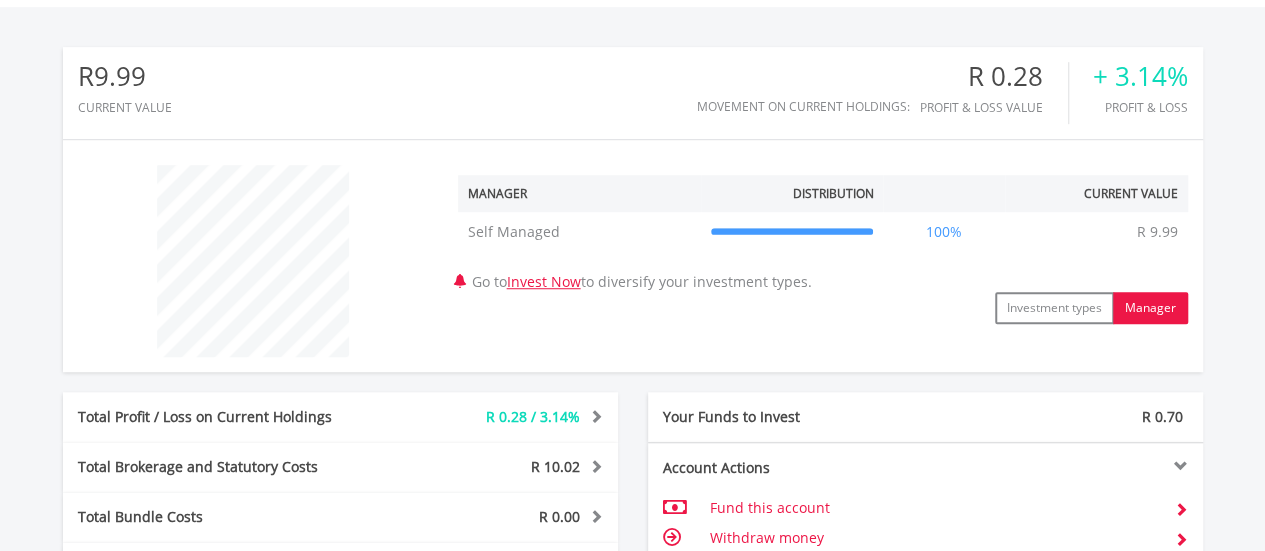 scroll, scrollTop: 542, scrollLeft: 0, axis: vertical 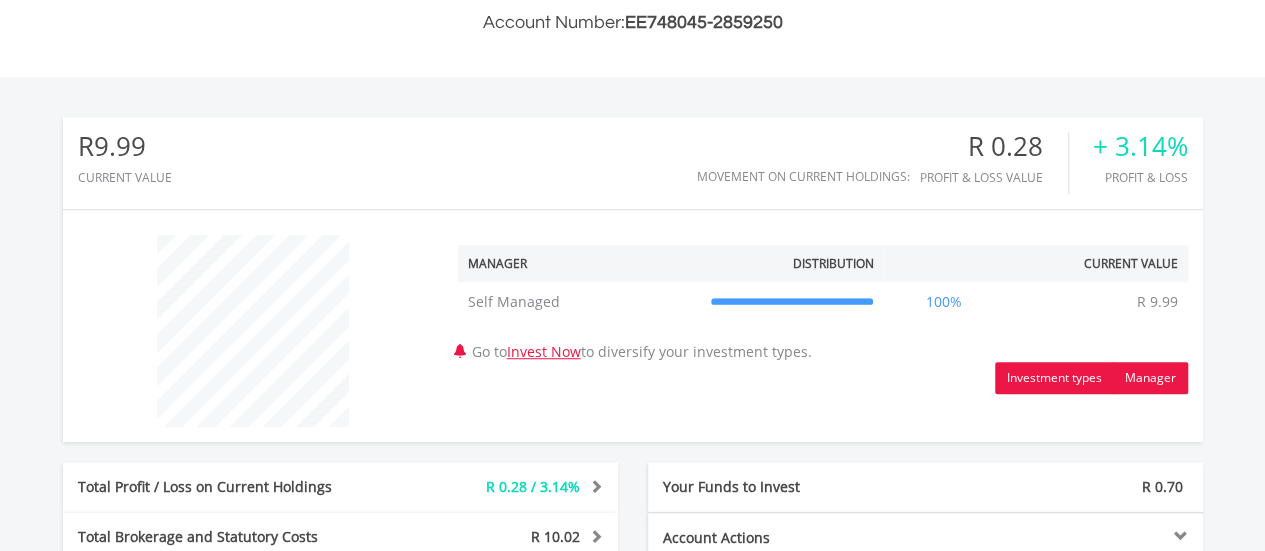 click on "Investment types" at bounding box center (1054, 378) 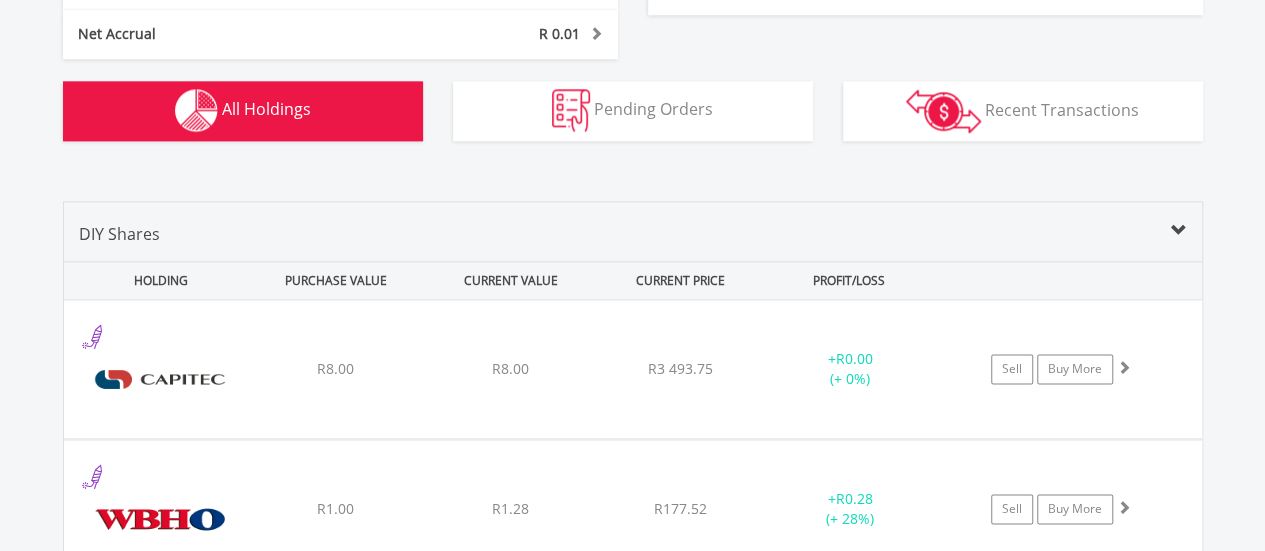 scroll, scrollTop: 1342, scrollLeft: 0, axis: vertical 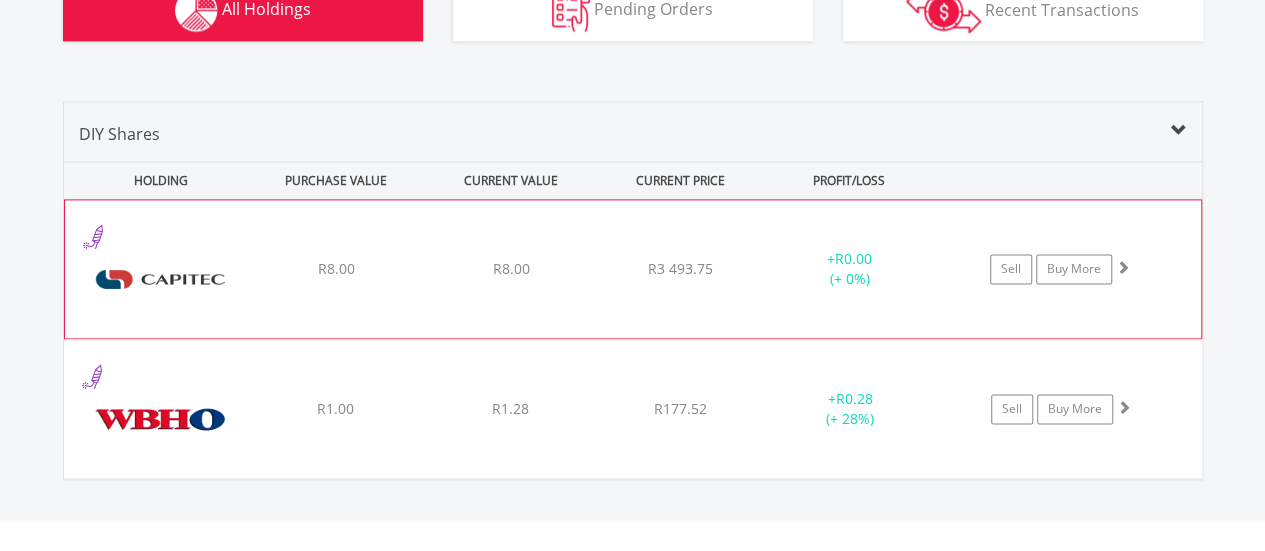 click at bounding box center [1123, 267] 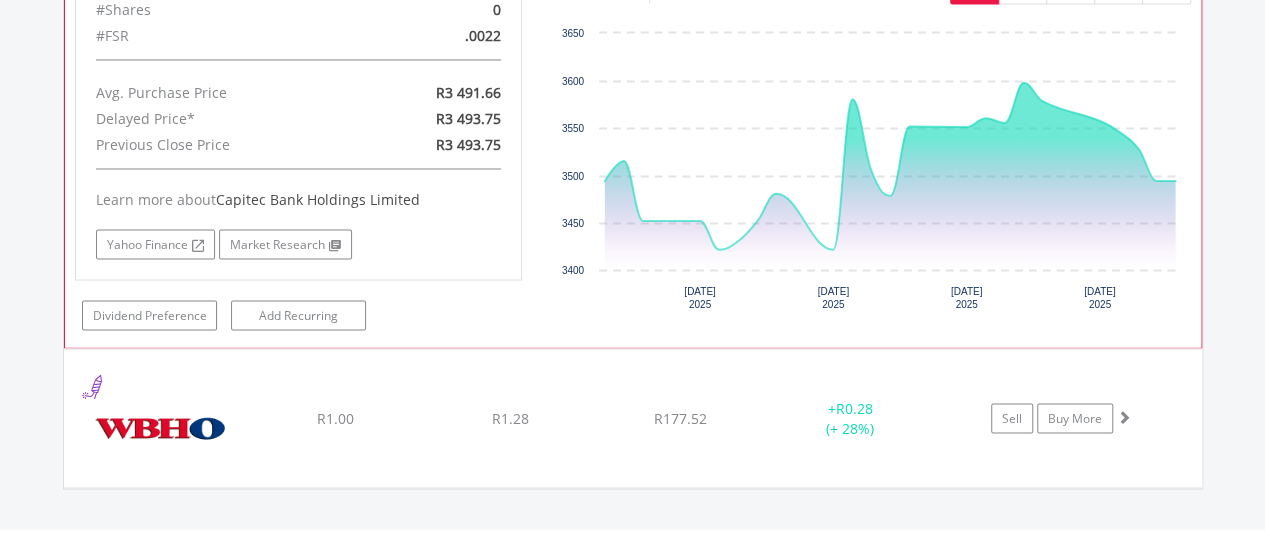 scroll, scrollTop: 1842, scrollLeft: 0, axis: vertical 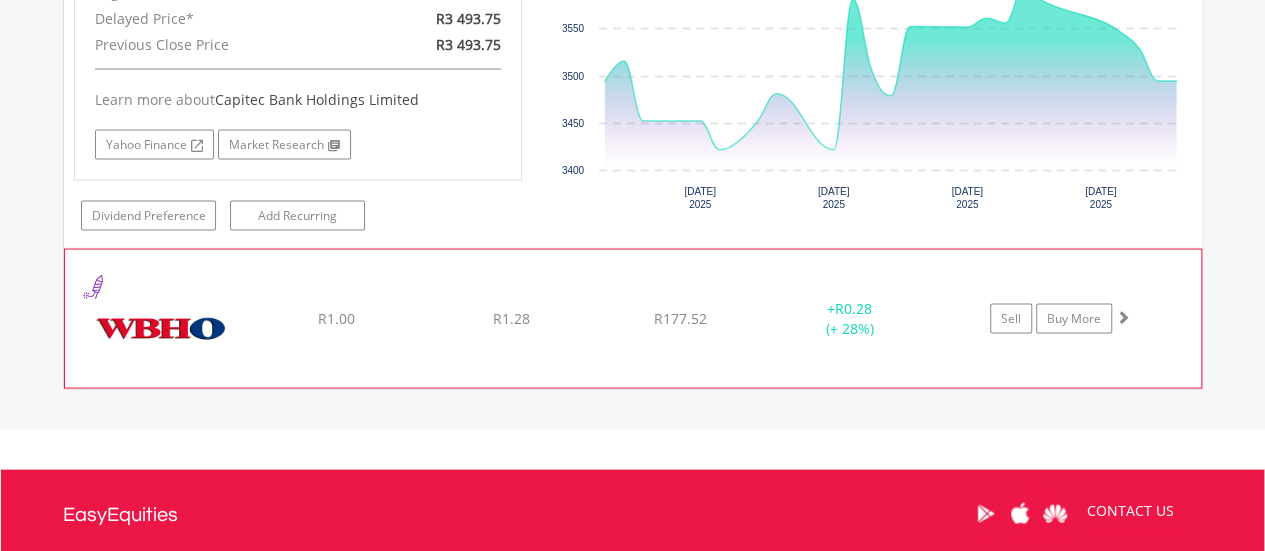 click on "Sell
Buy More" at bounding box center (1071, -231) 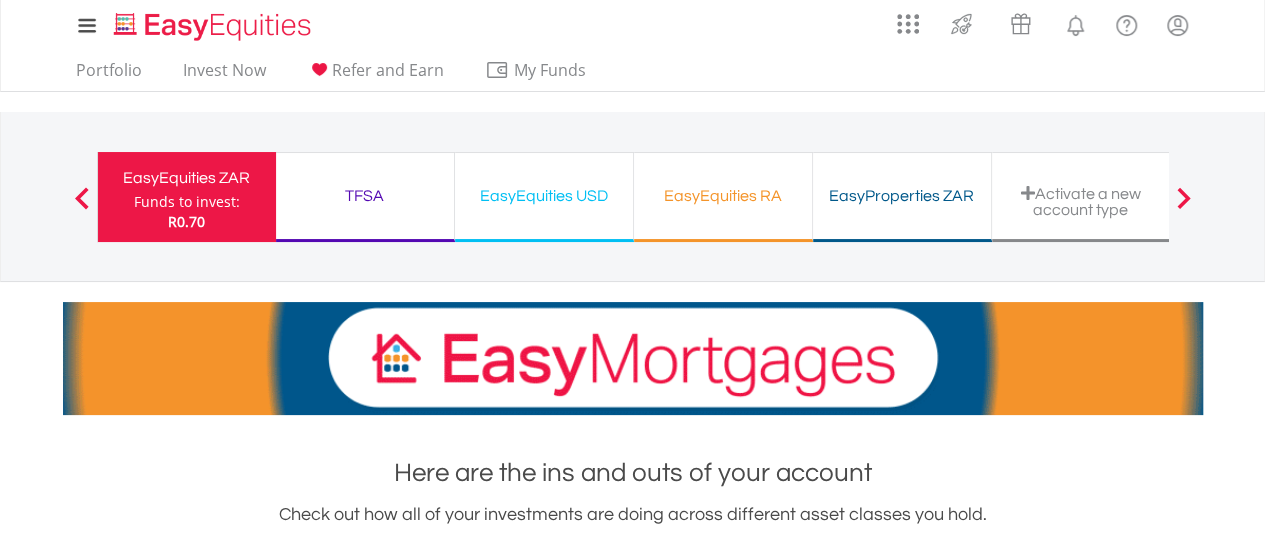 scroll, scrollTop: 0, scrollLeft: 0, axis: both 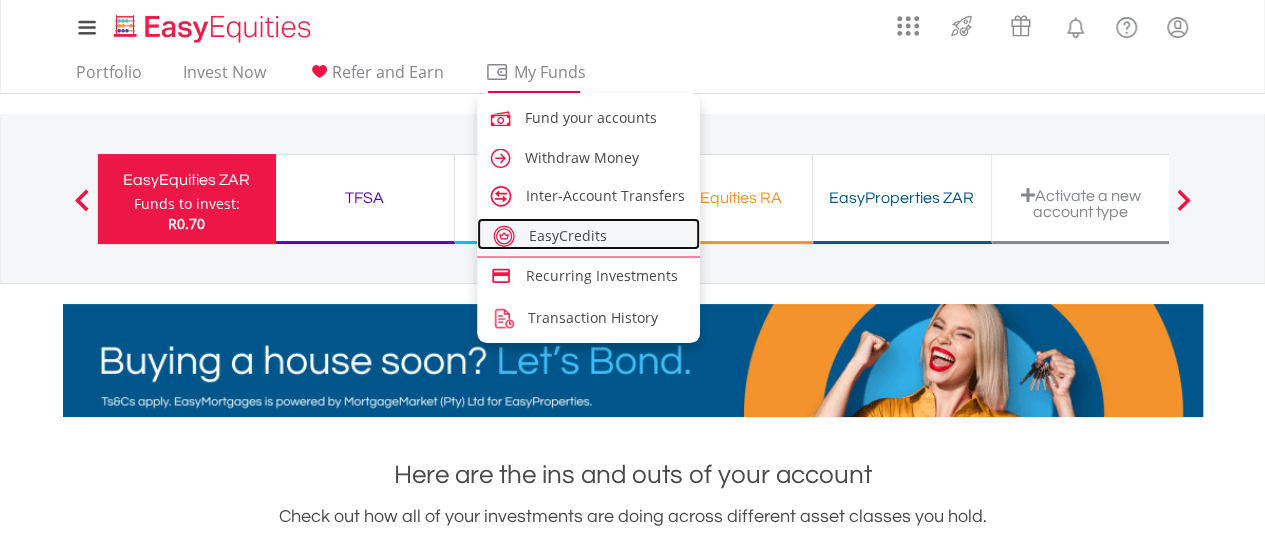 click on "EasyCredits" at bounding box center (568, 235) 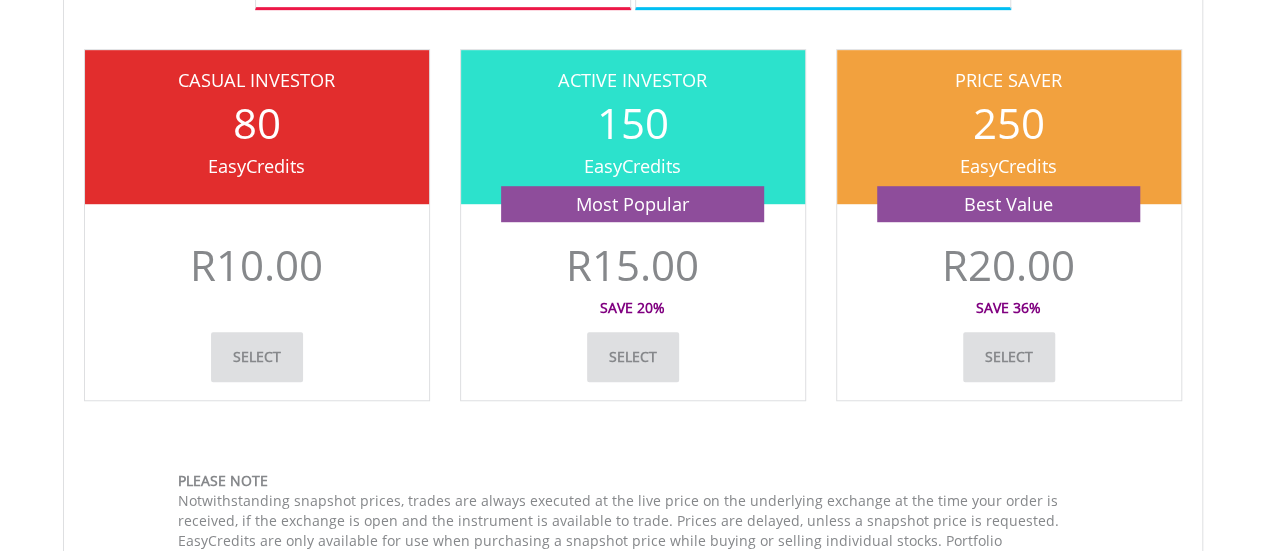 scroll, scrollTop: 600, scrollLeft: 0, axis: vertical 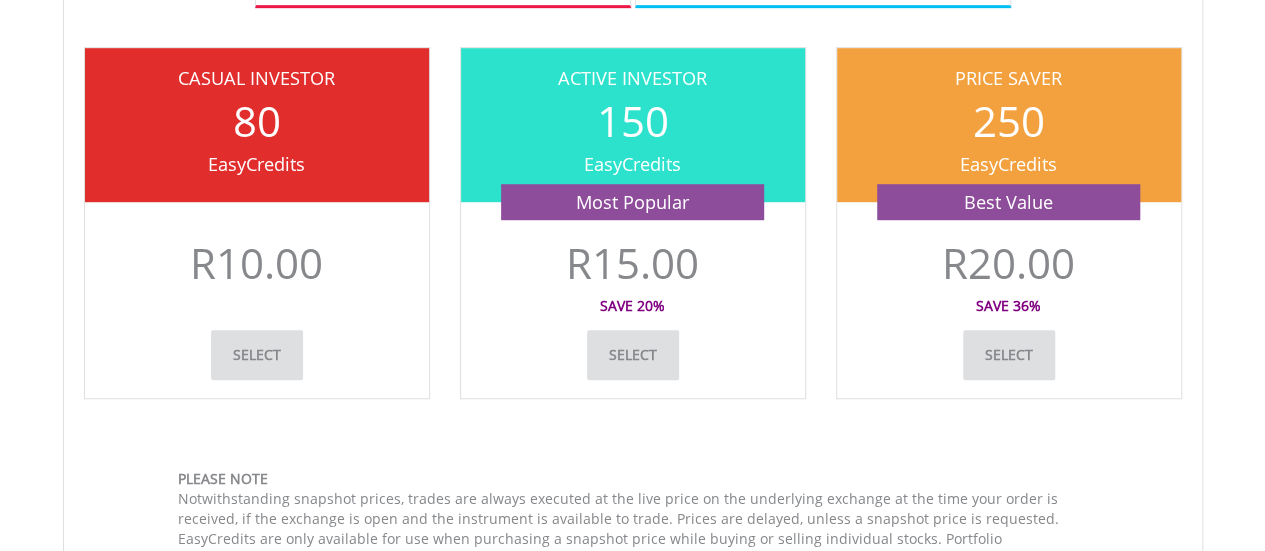 click on "Select" at bounding box center [257, 355] 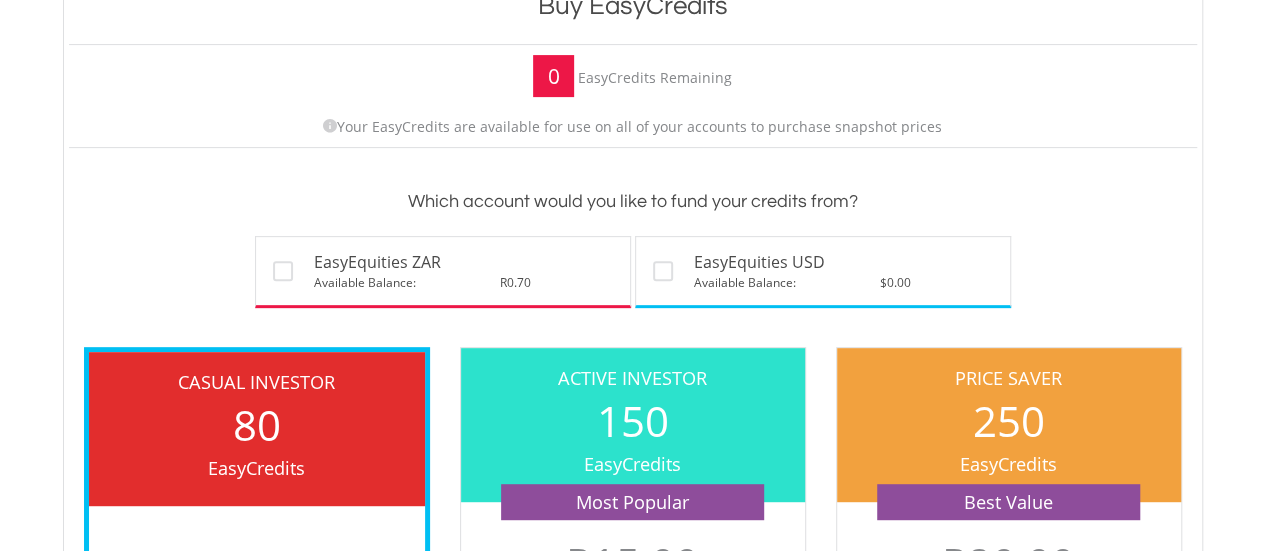 scroll, scrollTop: 0, scrollLeft: 0, axis: both 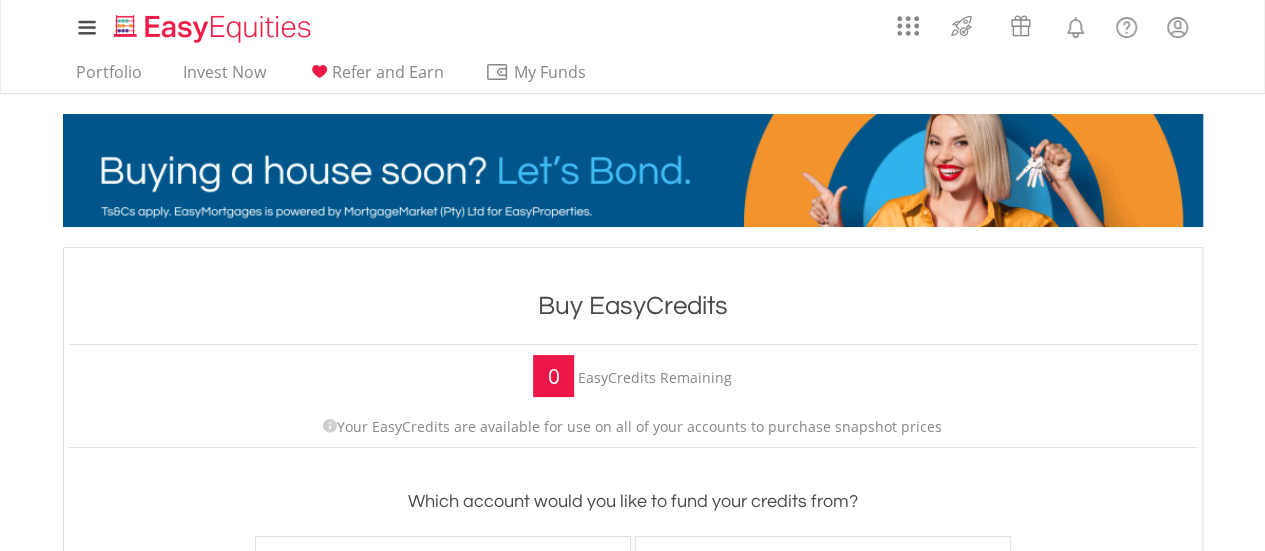 click on "My Investments
Invest Now
New Listings
Sell
My Recurring Investments
Pending Orders
Switch Unit Trusts
Vouchers
Buy a Voucher
Redeem a Voucher
Account Management" at bounding box center [633, 27] 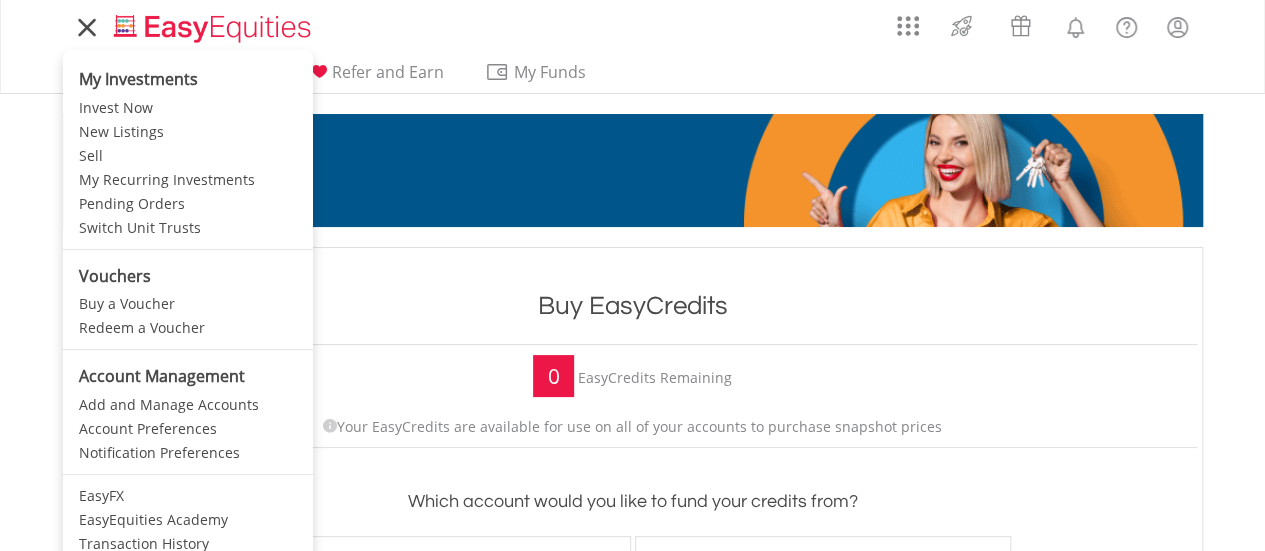 click 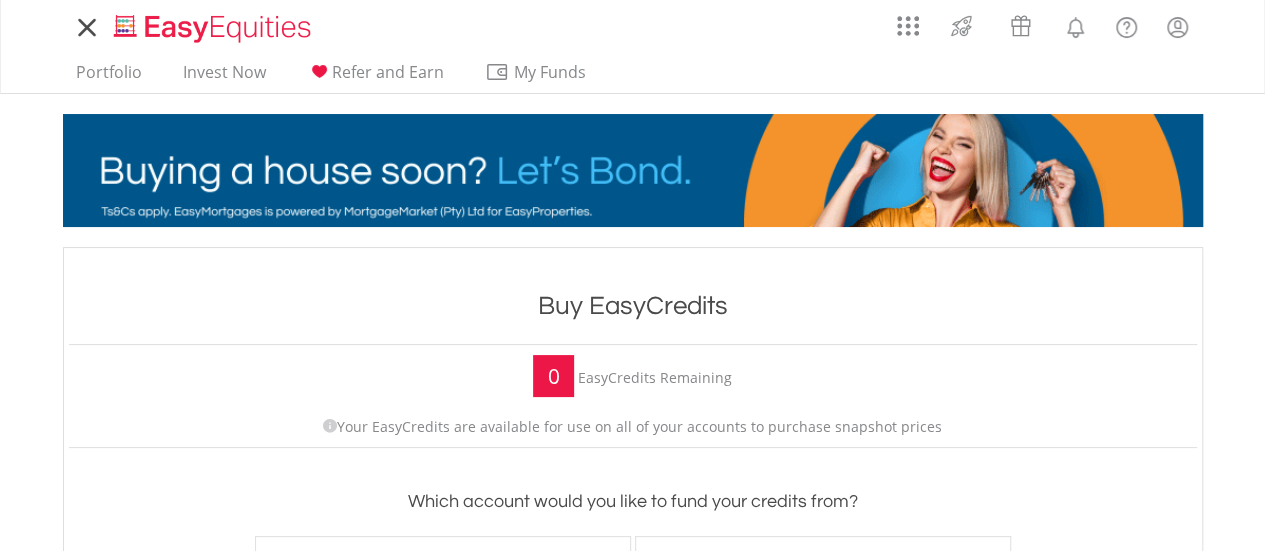 click 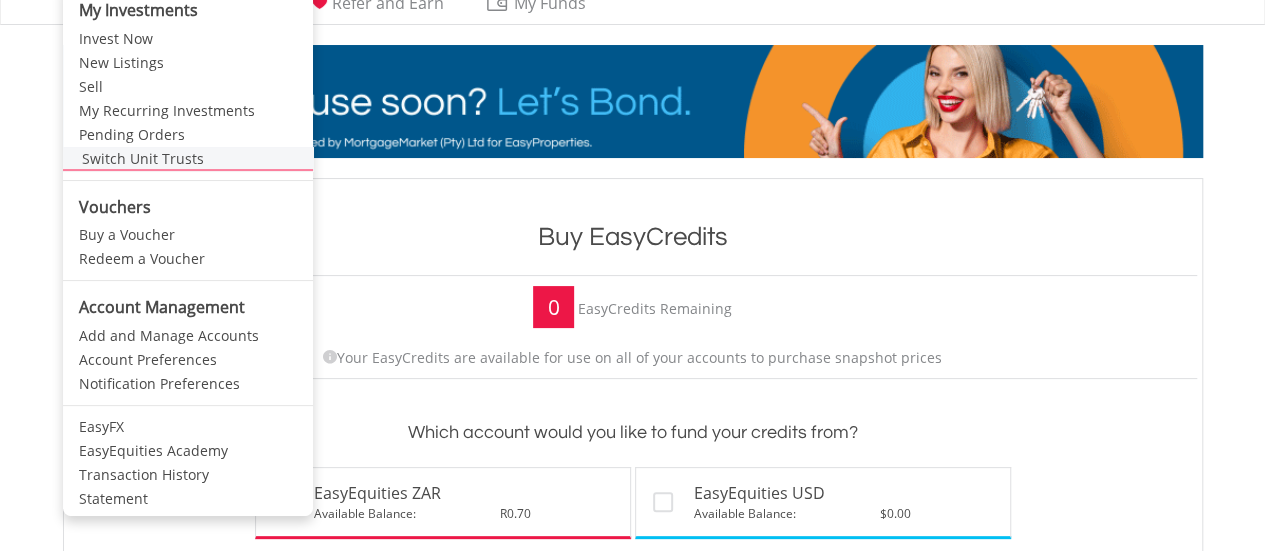 scroll, scrollTop: 100, scrollLeft: 0, axis: vertical 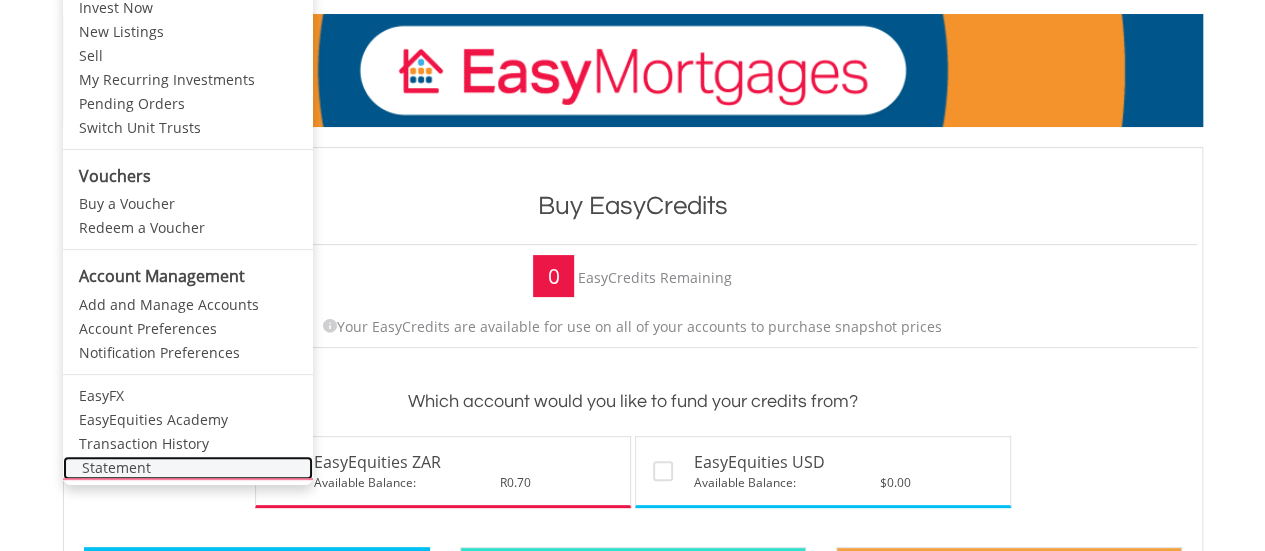 click on "Statement" at bounding box center [188, 468] 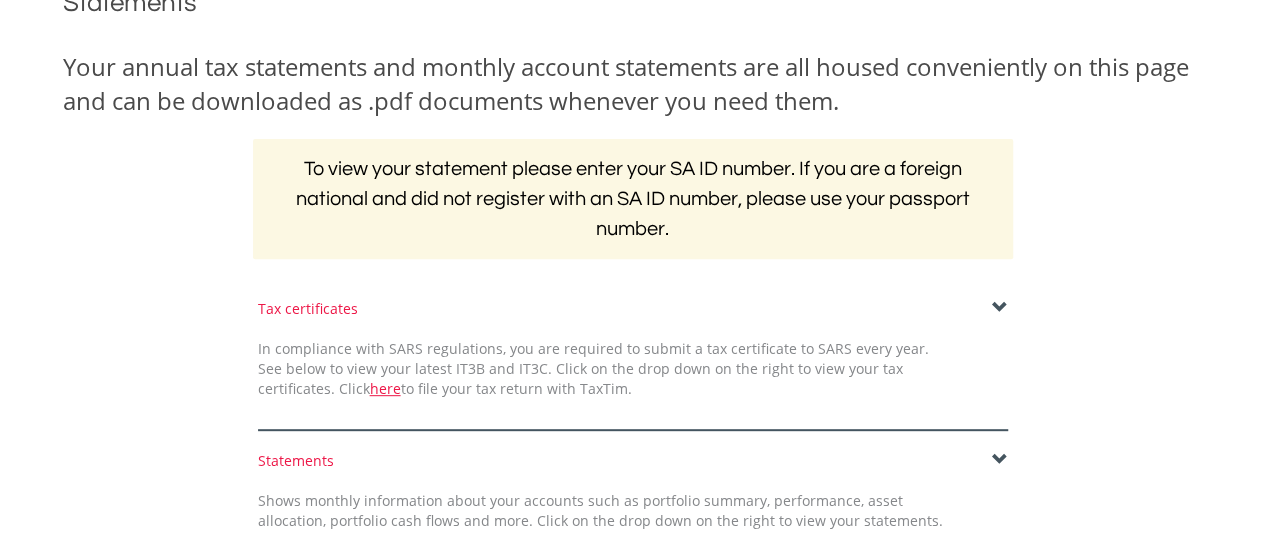 scroll, scrollTop: 300, scrollLeft: 0, axis: vertical 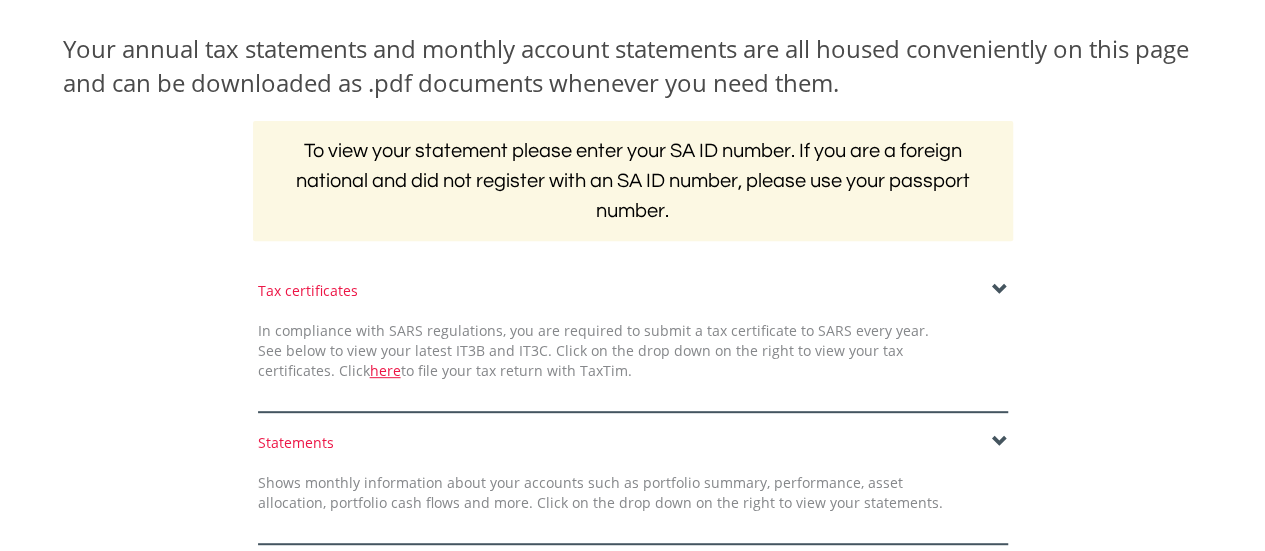 click on "﻿
Statements
Your annual tax statements and monthly account statements are all housed conveniently on this page and can be downloaded as .pdf documents whenever you need them.
To view your statement please enter your SA ID number.  If you are a foreign national and did not register with an SA ID number, please use your passport number.
Tax certificates
In compliance with SARS regulations, you are required to submit a tax certificate to SARS every year. See below to view your latest IT3B and IT3C. Click on the drop down on the right to view your tax certificates.
Click   here   to file your tax return with TaxTim." at bounding box center [633, 266] 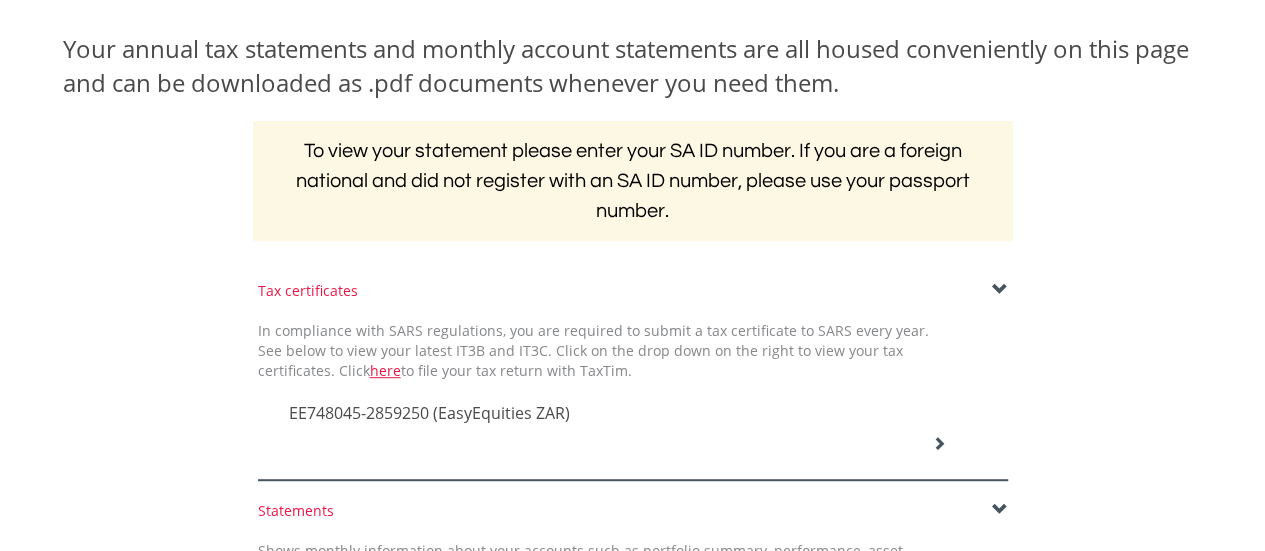 click at bounding box center [1000, 290] 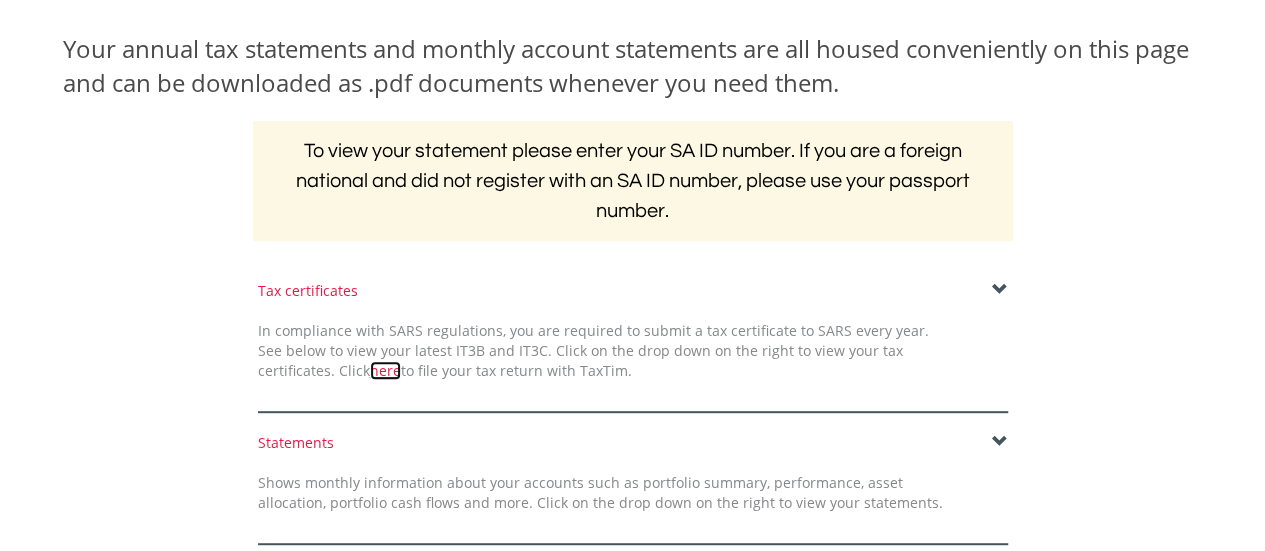 click on "here" at bounding box center (385, 370) 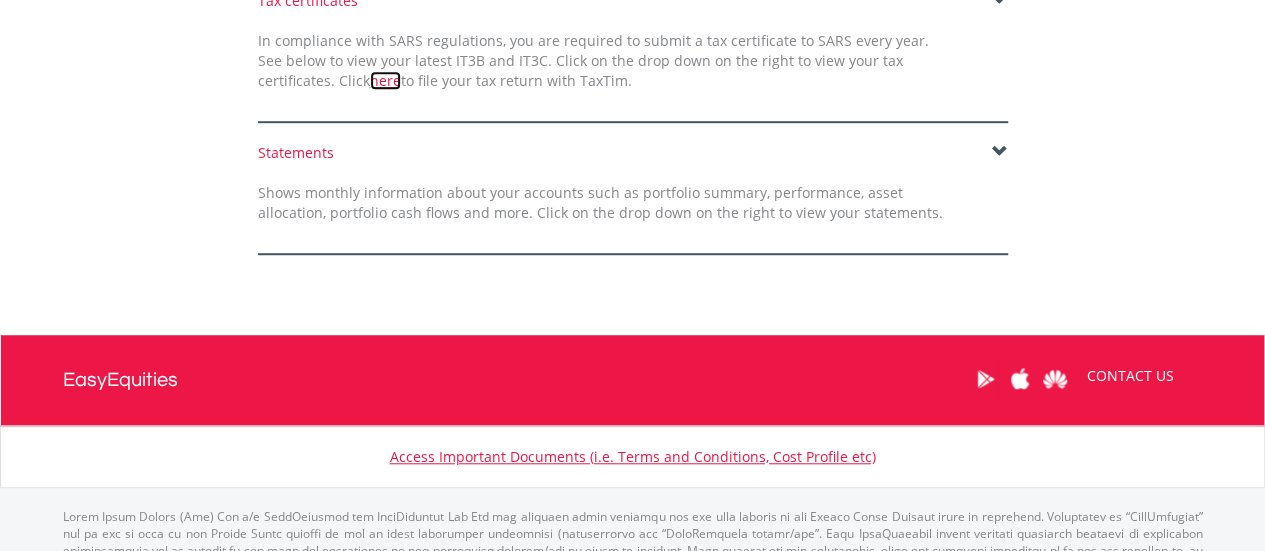 scroll, scrollTop: 660, scrollLeft: 0, axis: vertical 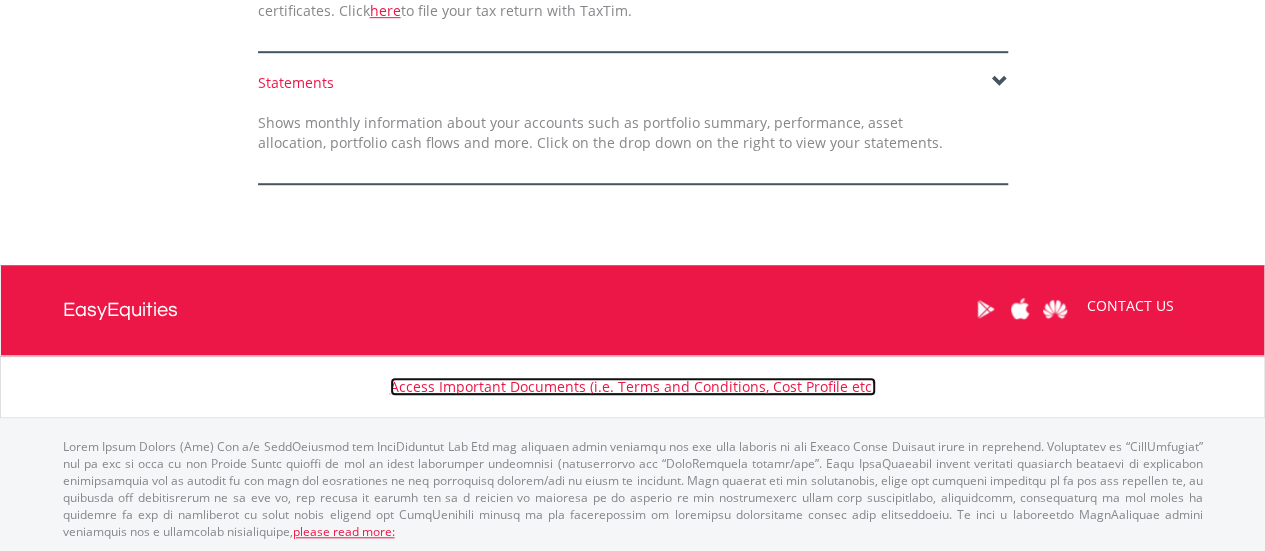 click on "Access Important Documents (i.e. Terms and Conditions, Cost Profile etc)" at bounding box center [633, 386] 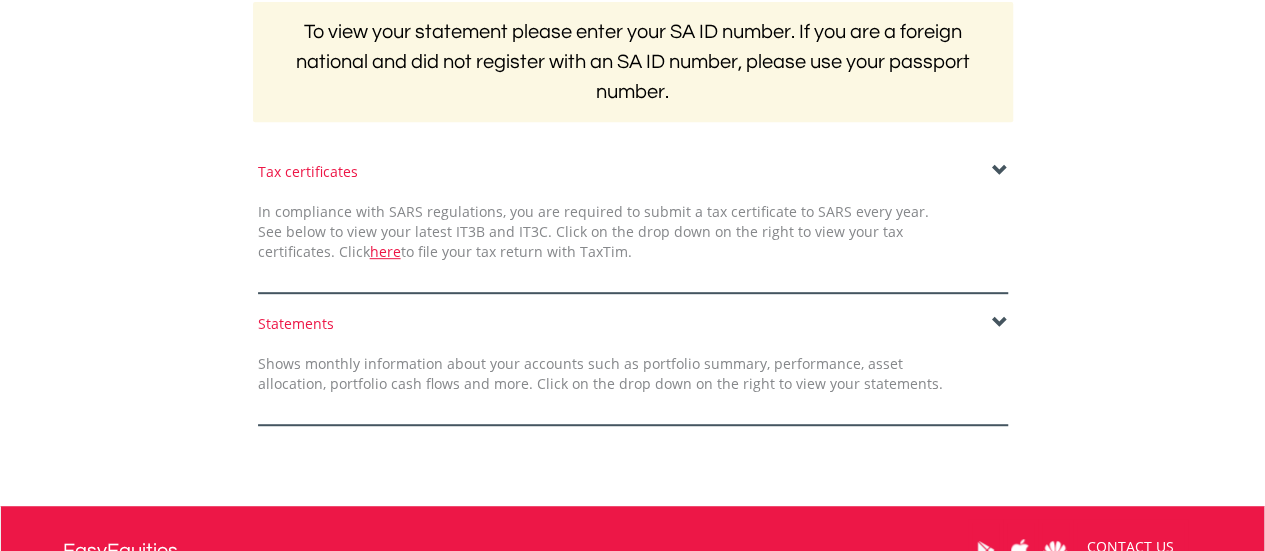 scroll, scrollTop: 460, scrollLeft: 0, axis: vertical 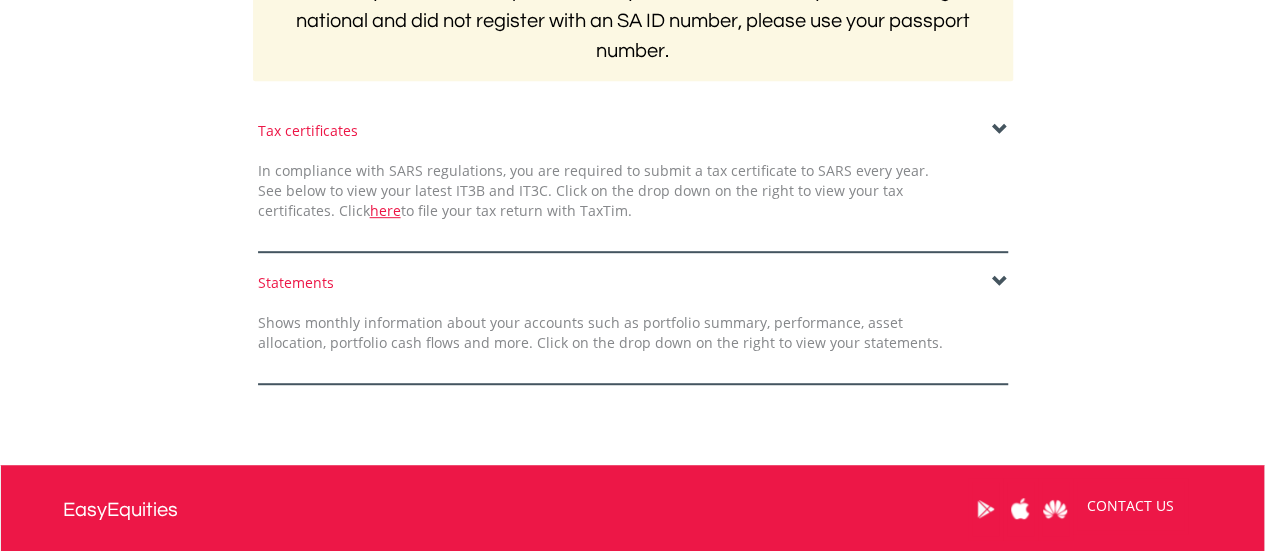 click at bounding box center (1000, 282) 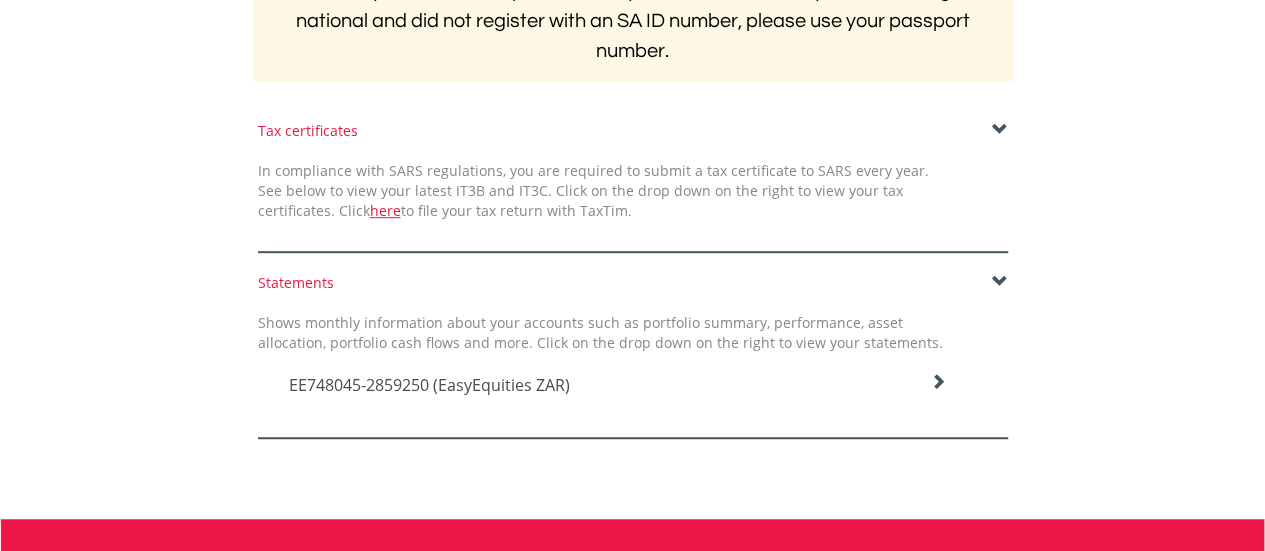 click at bounding box center (1000, 130) 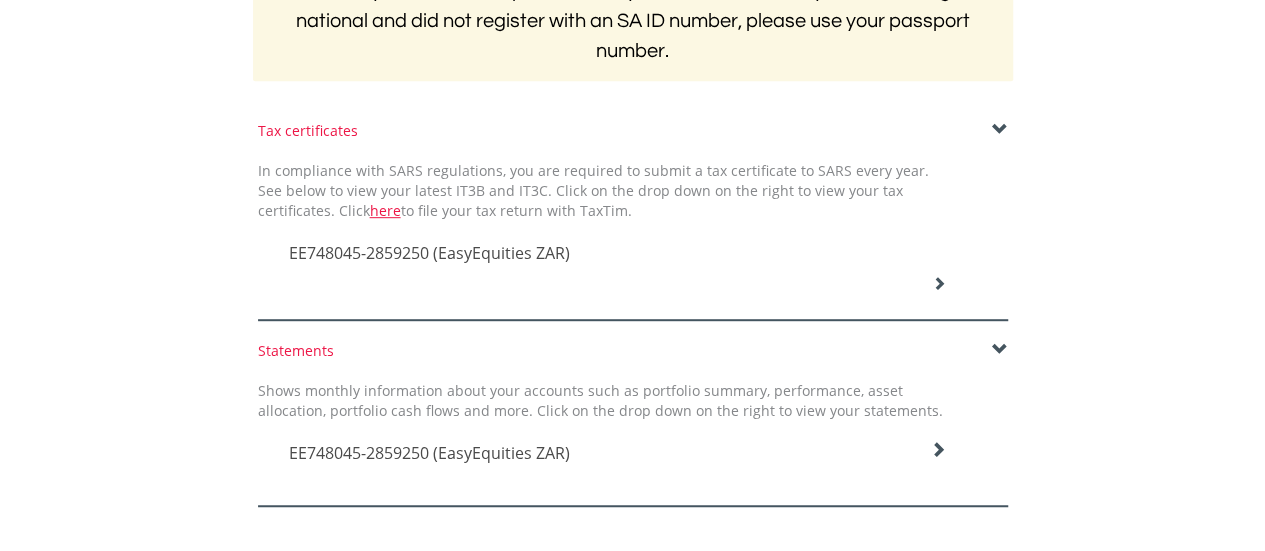 click on "EE748045-2859250 (EasyEquities ZAR)" at bounding box center (429, 253) 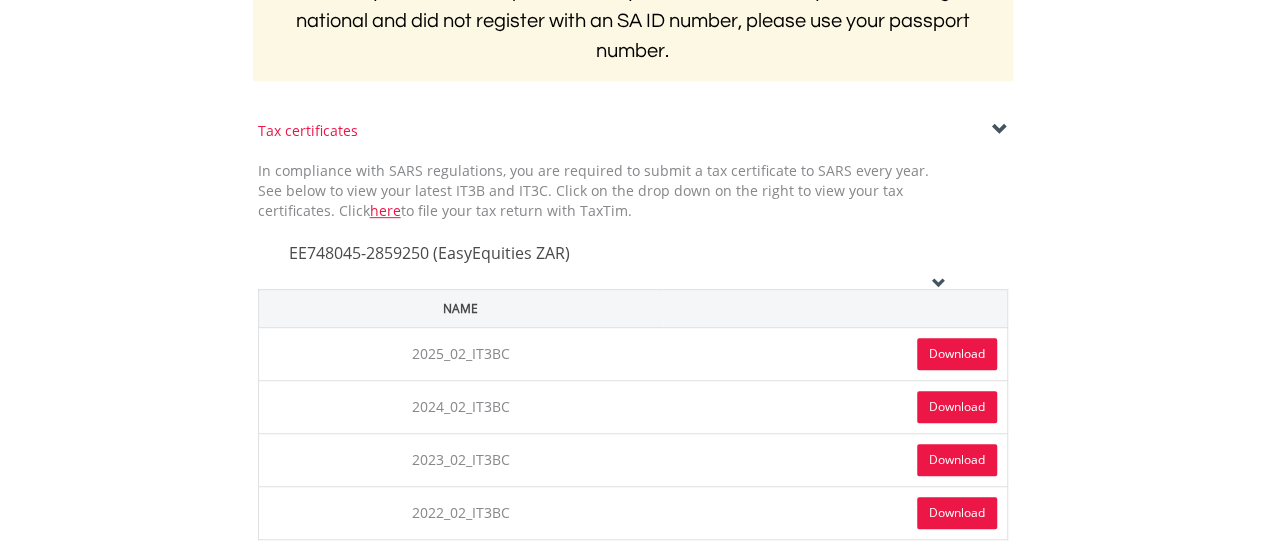 click on "Download" at bounding box center [957, 354] 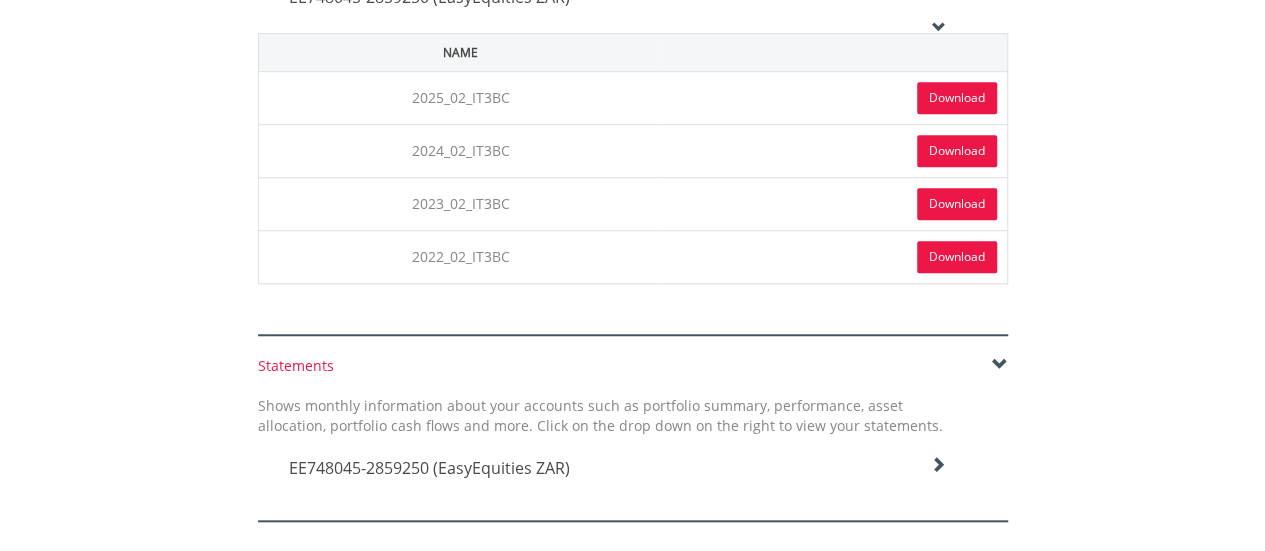 scroll, scrollTop: 760, scrollLeft: 0, axis: vertical 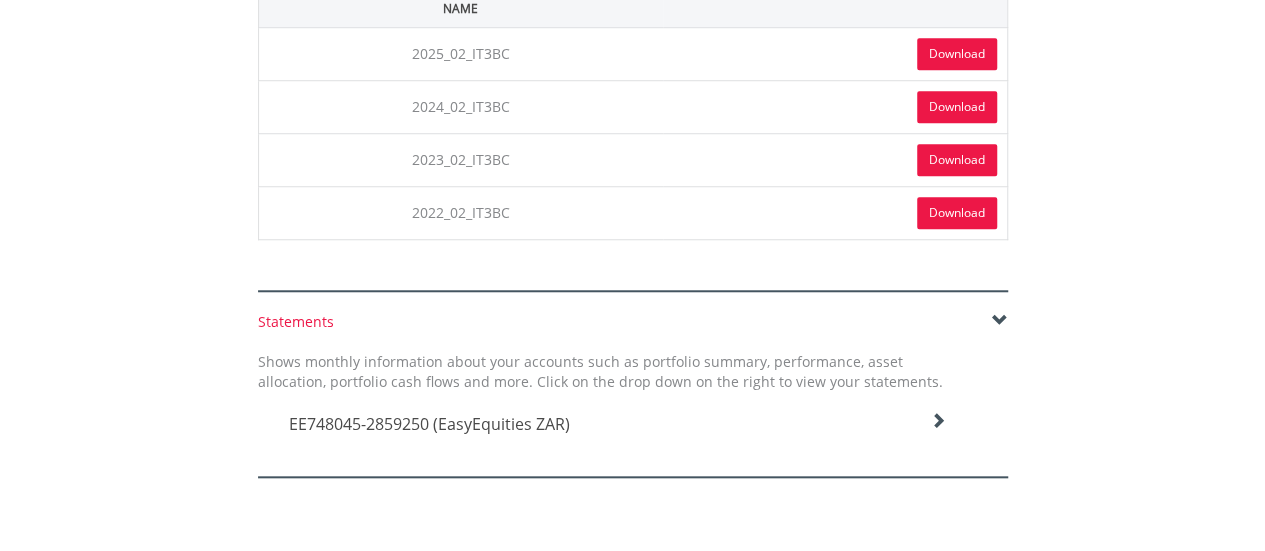 click at bounding box center (938, 421) 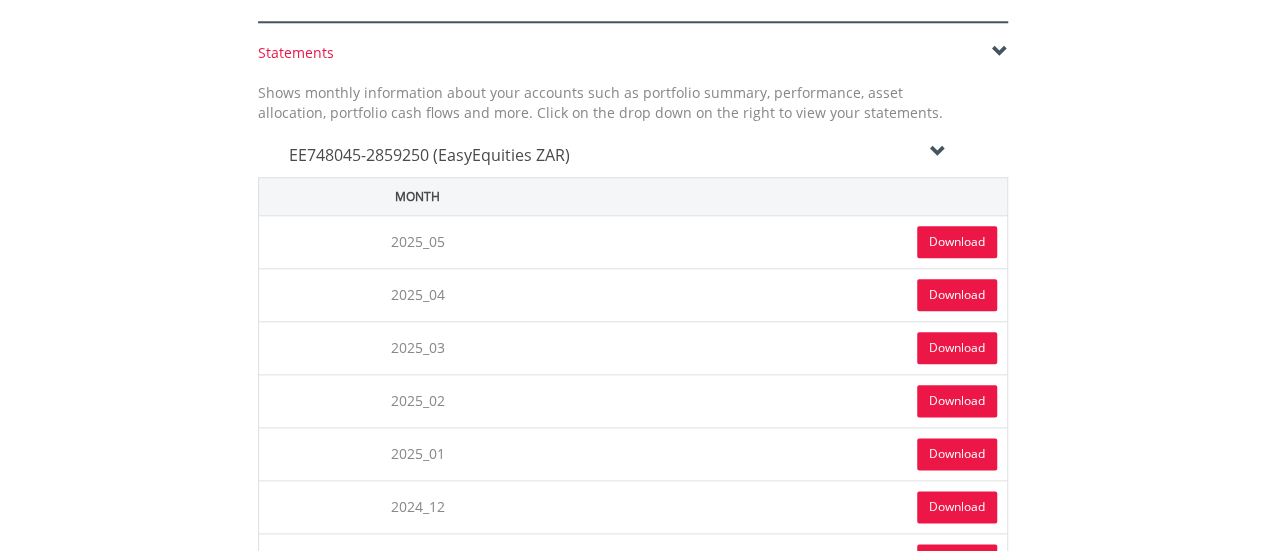scroll, scrollTop: 1060, scrollLeft: 0, axis: vertical 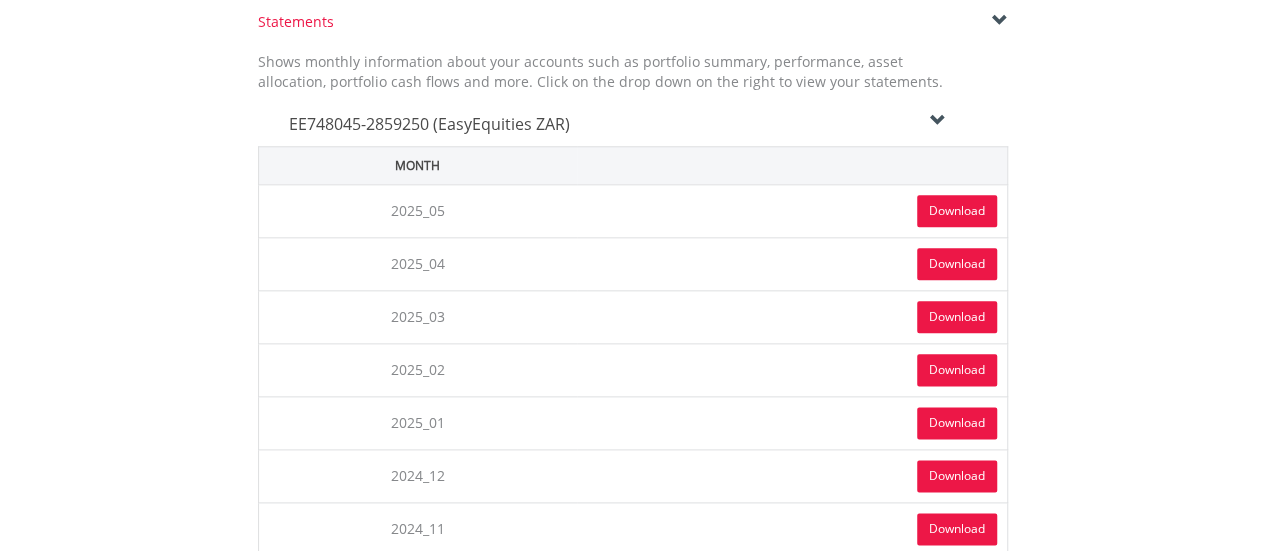 click on "Download" at bounding box center (957, 211) 